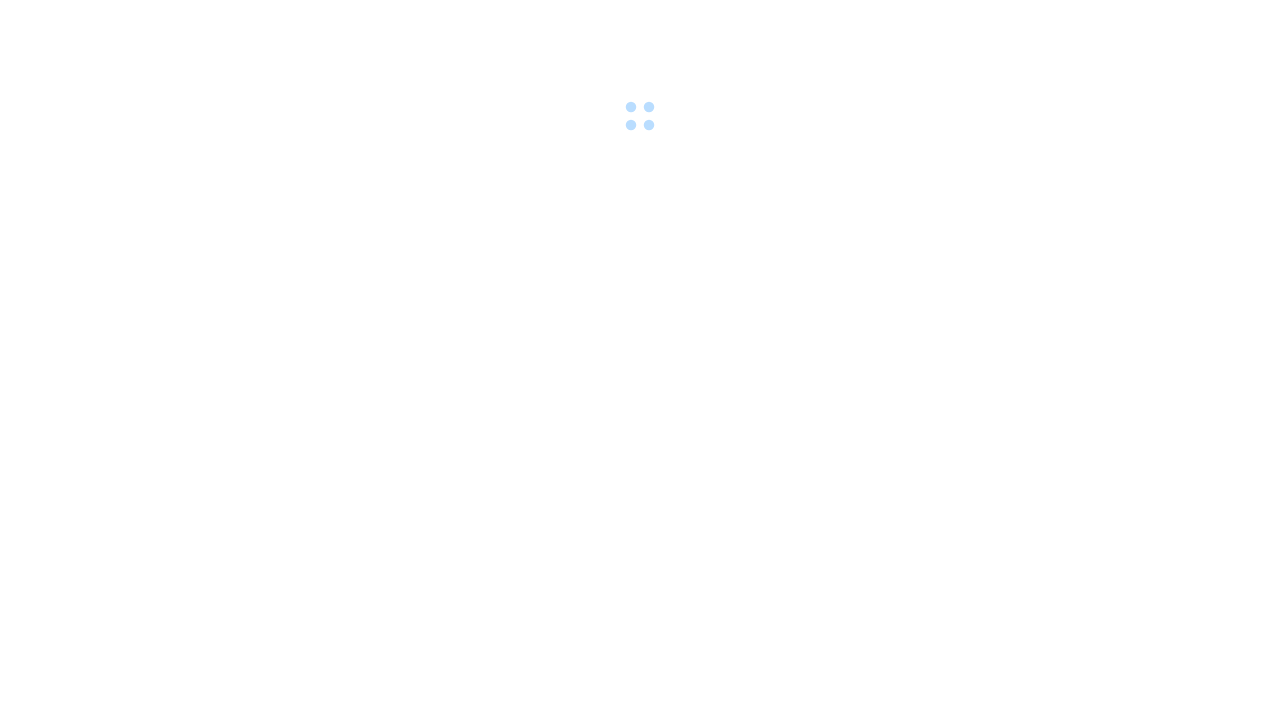 scroll, scrollTop: 0, scrollLeft: 0, axis: both 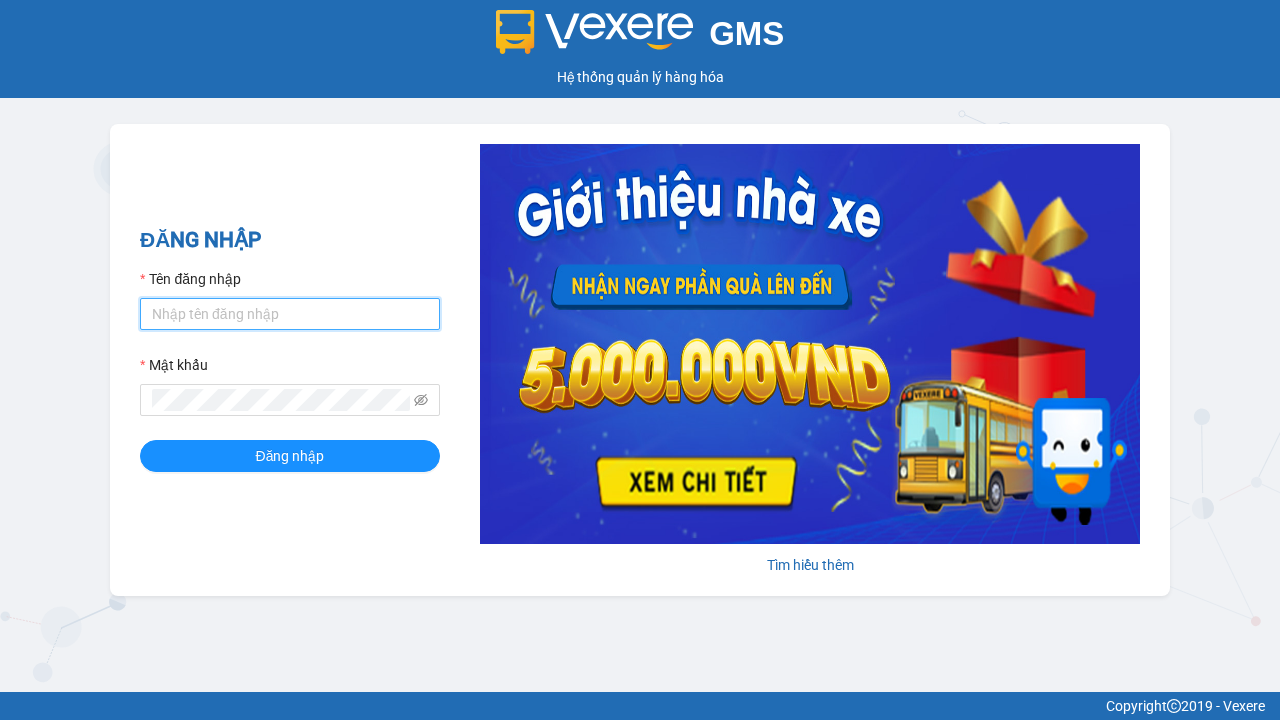 click on "Tên đăng nhập" at bounding box center [290, 314] 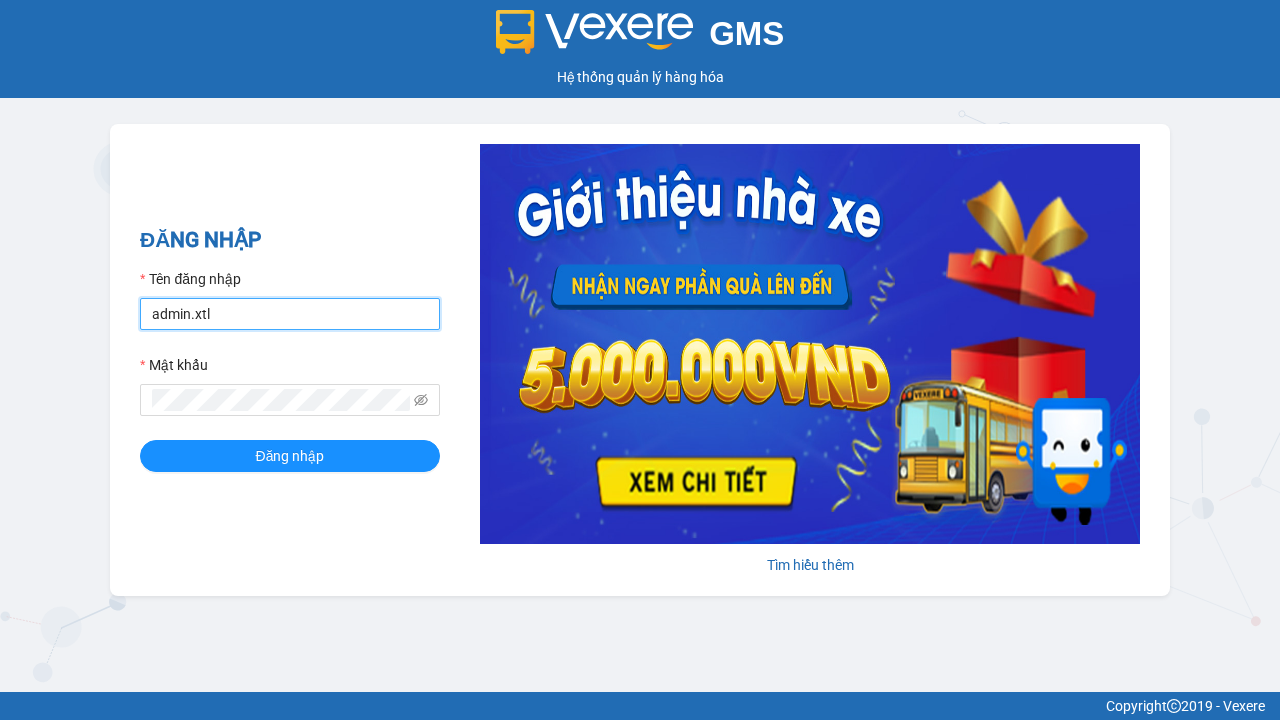 type on "admin.xtl" 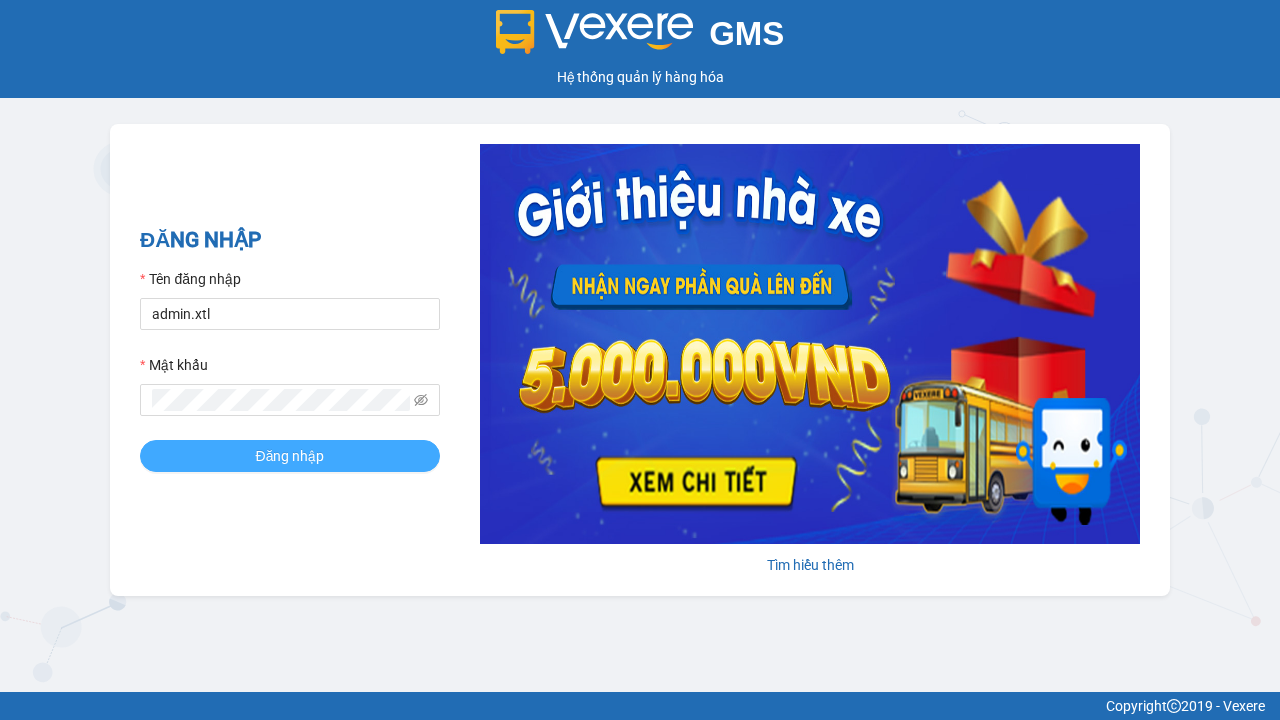 click on "Đăng nhập" at bounding box center (290, 456) 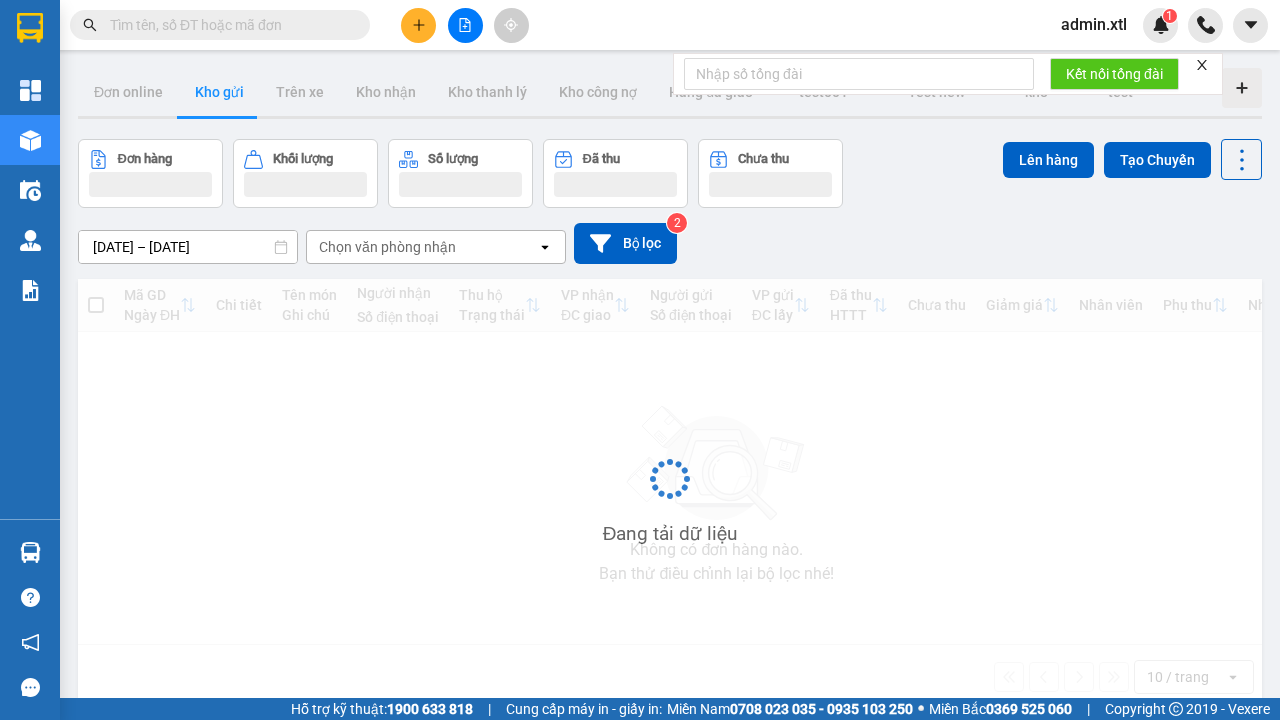 click 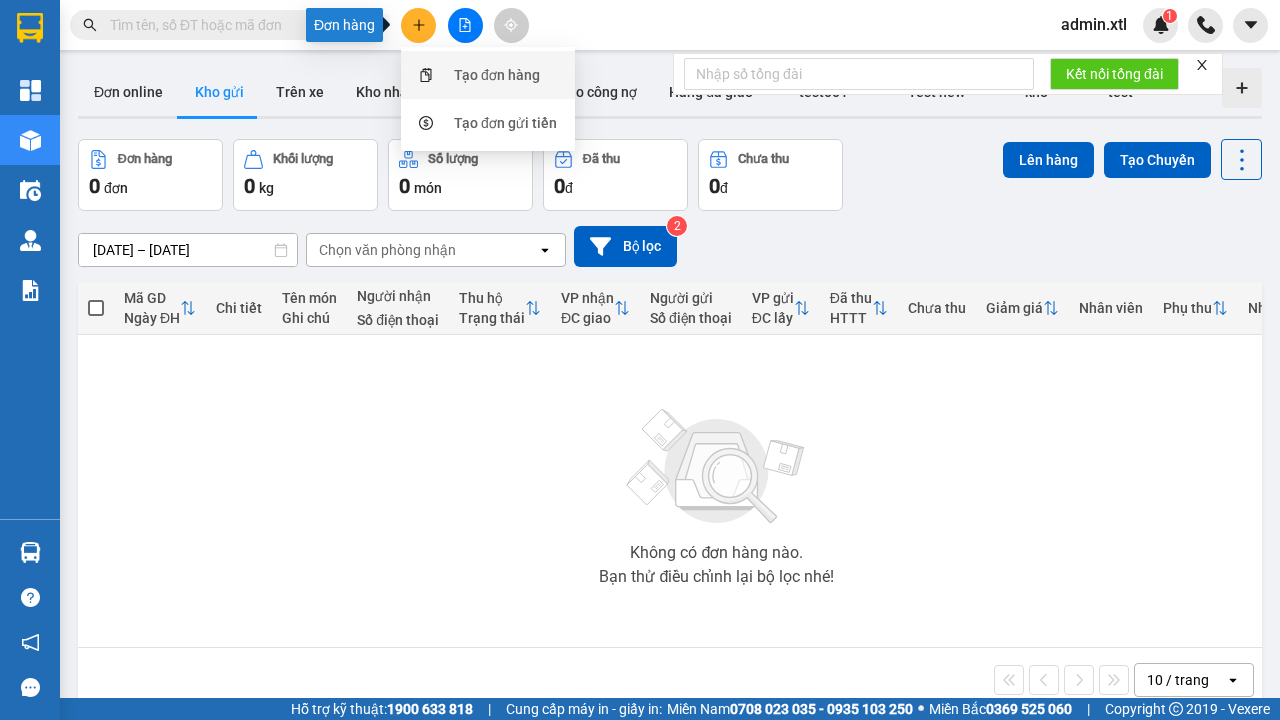click on "Tạo đơn hàng" at bounding box center [497, 75] 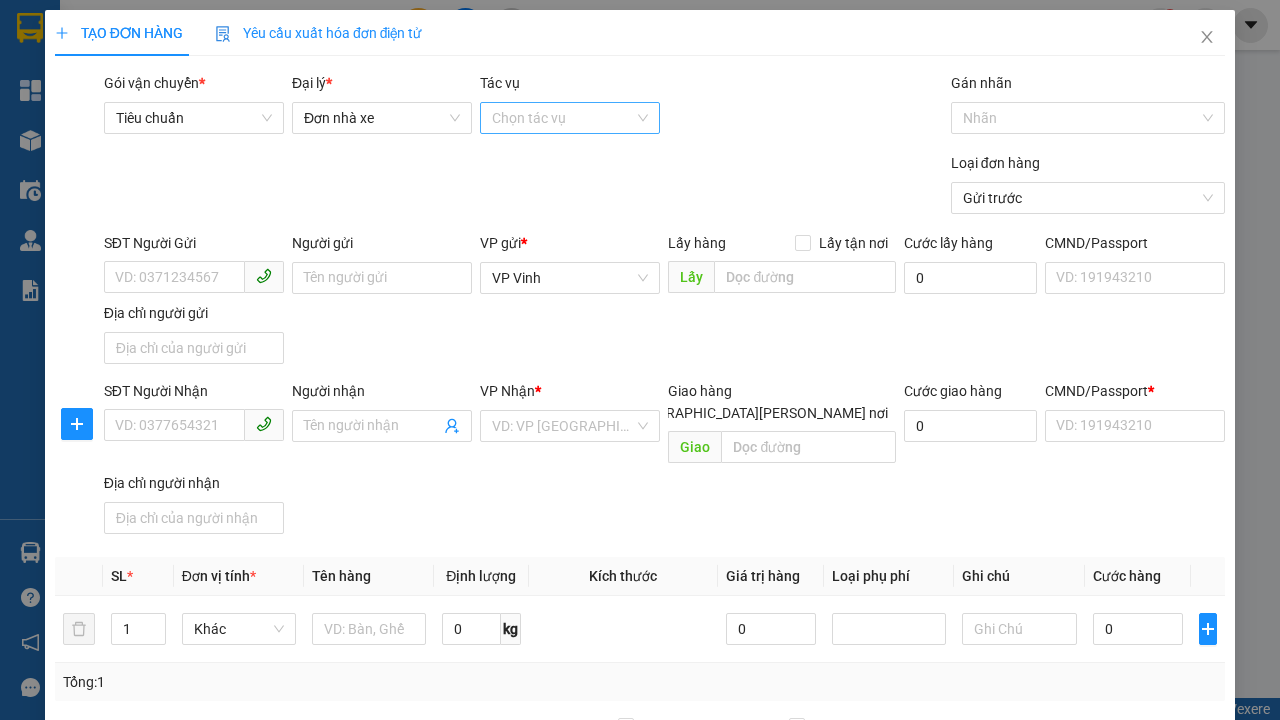 click on "Tác vụ" at bounding box center (563, 118) 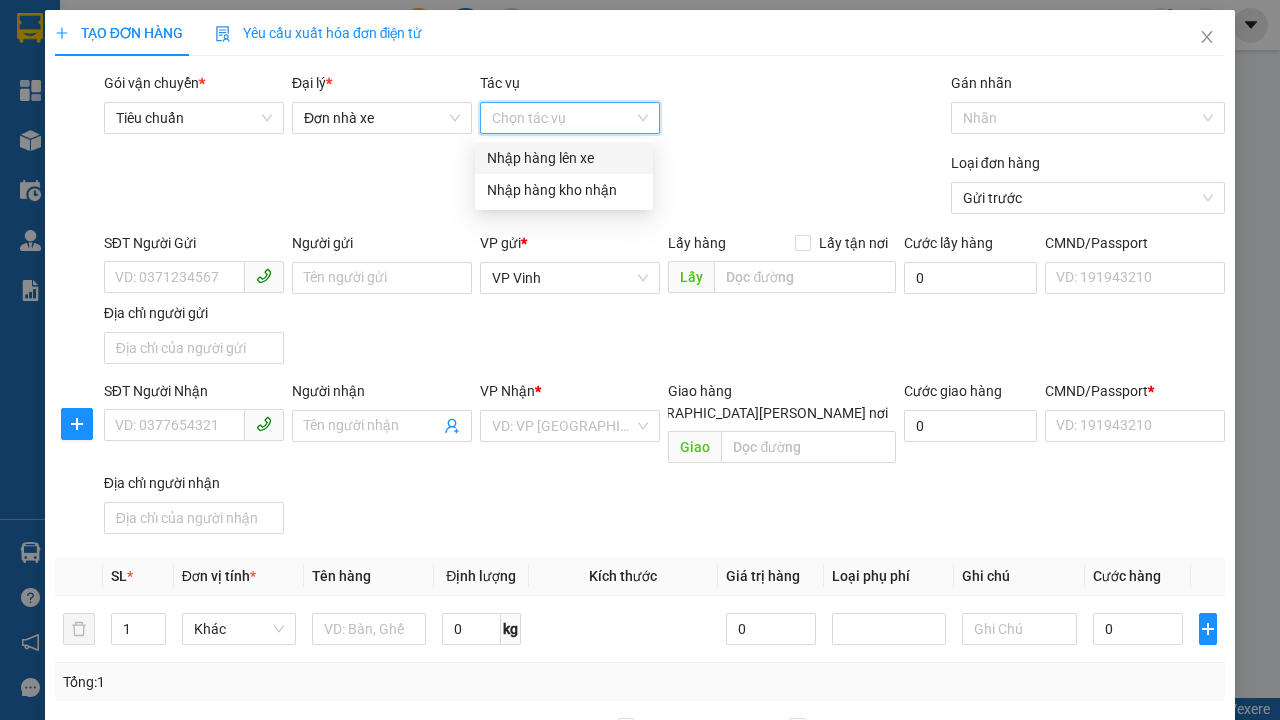 click on "Nhập hàng lên xe" at bounding box center [564, 158] 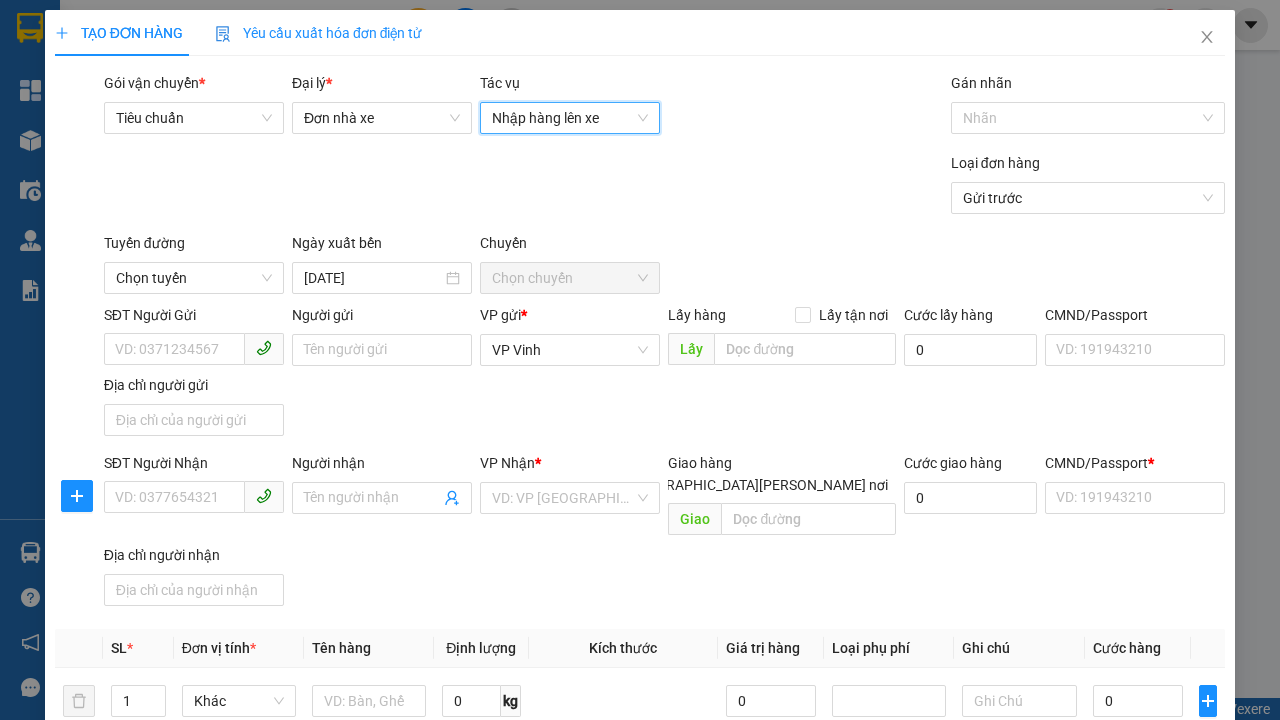 click on "Chọn tuyến" at bounding box center (194, 278) 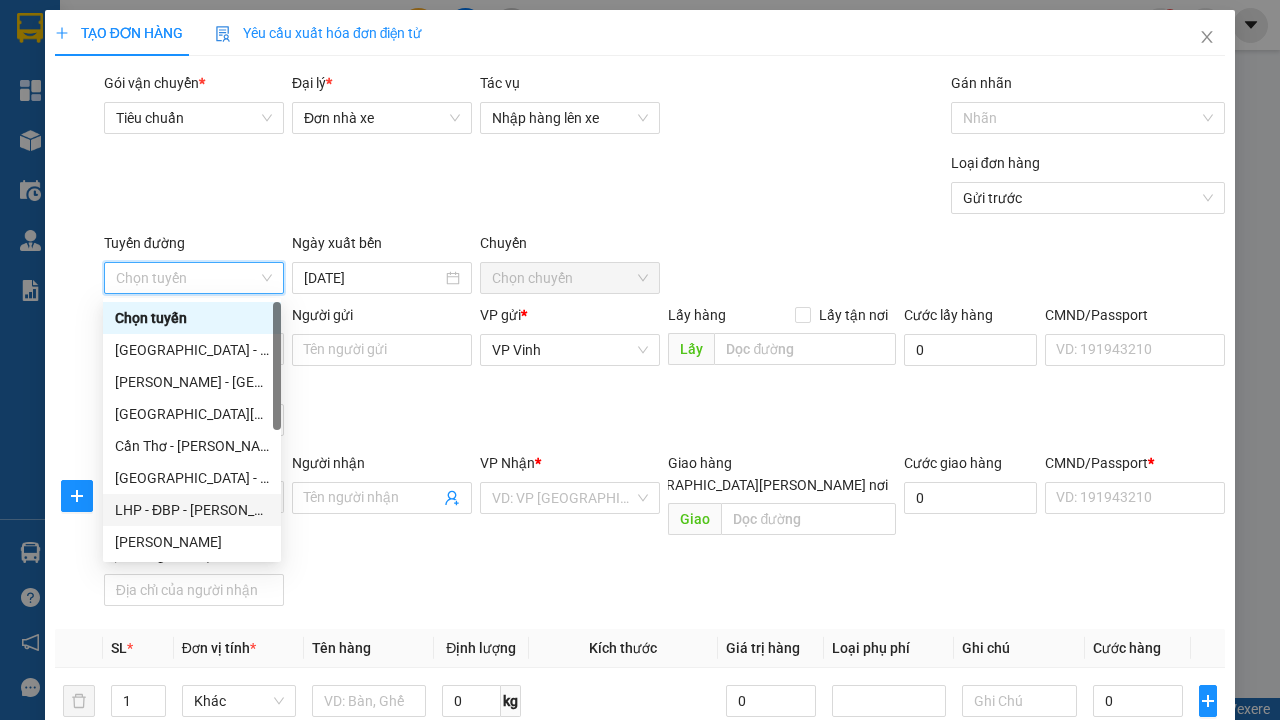 click on "[PERSON_NAME]" at bounding box center [192, 542] 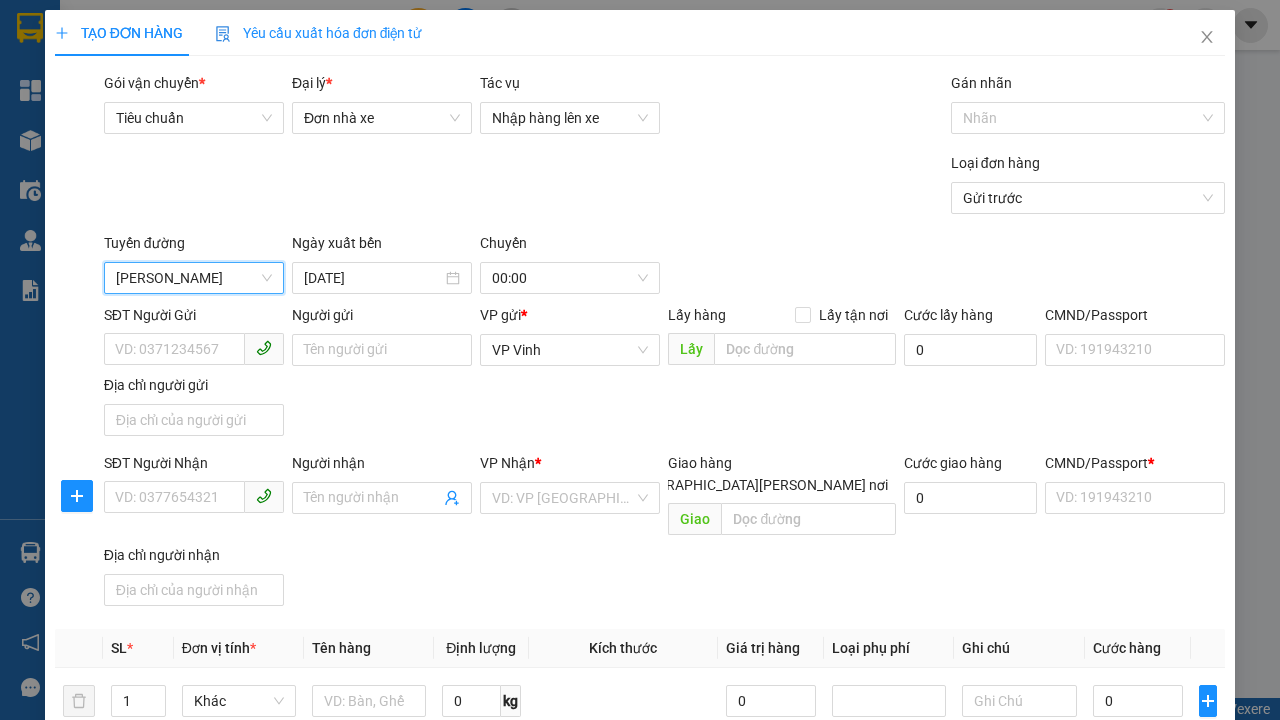 scroll, scrollTop: 0, scrollLeft: 0, axis: both 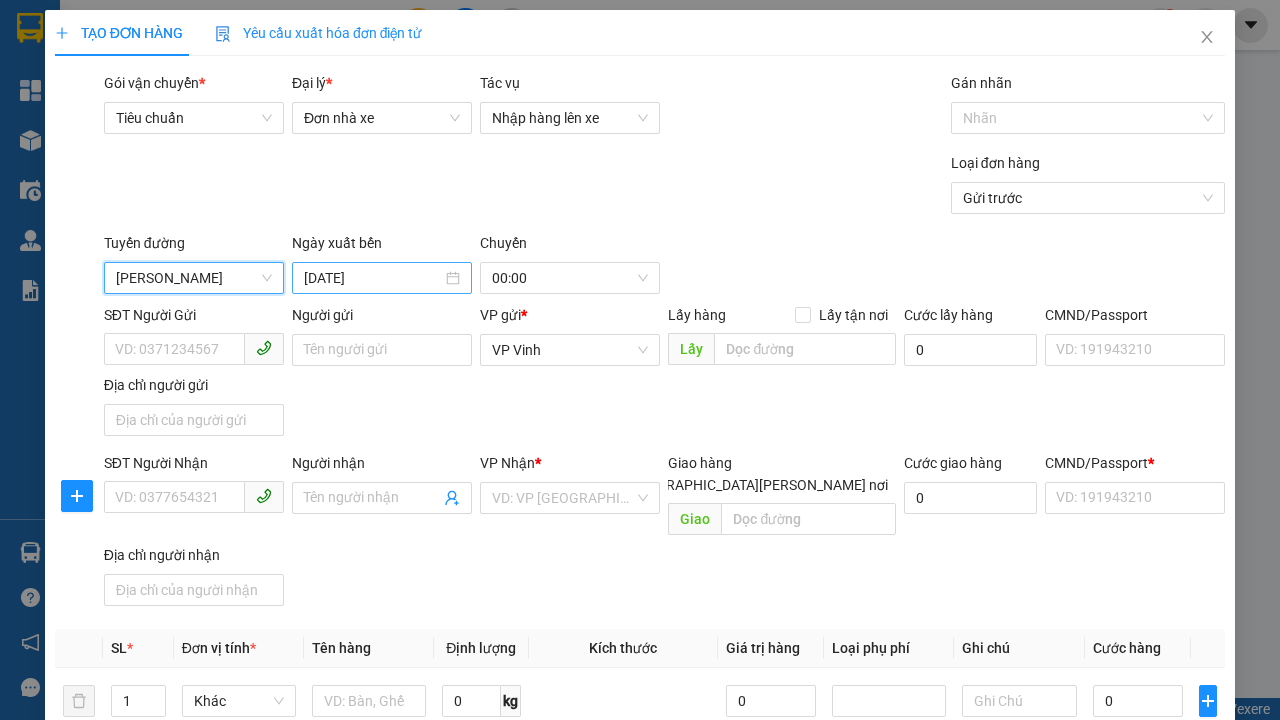 click on "[DATE]" at bounding box center [373, 278] 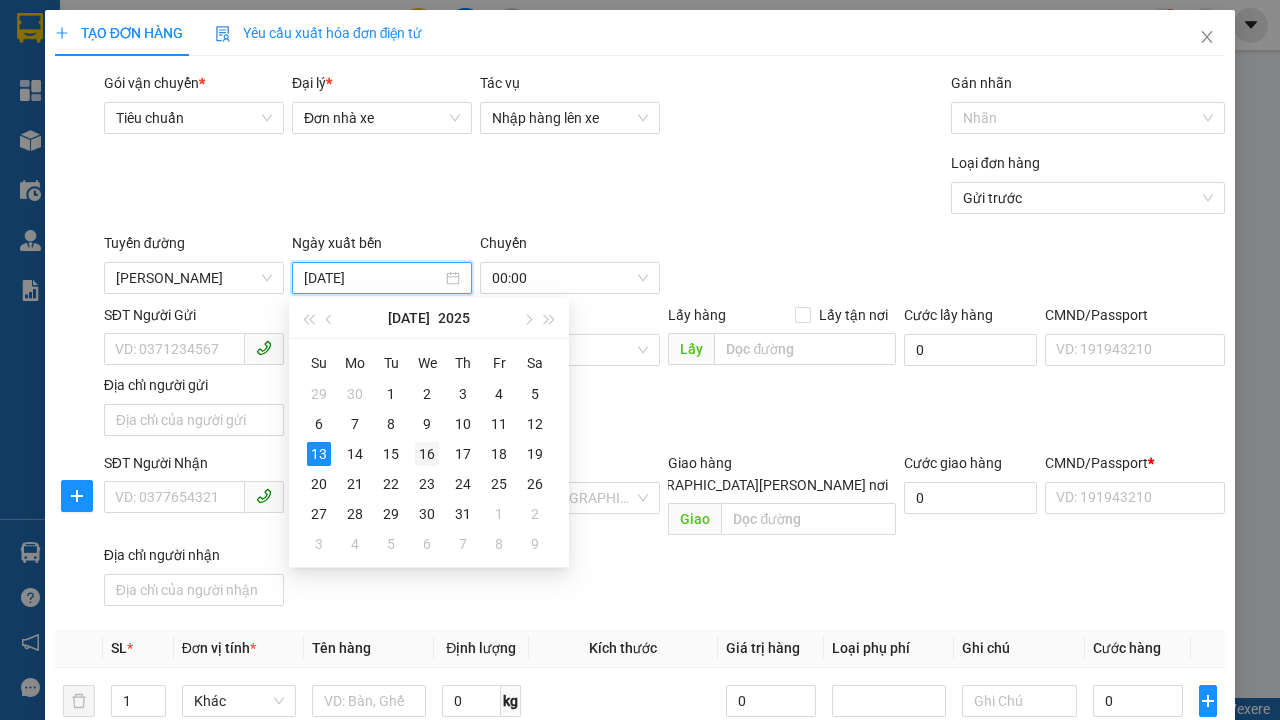 click on "16" at bounding box center (427, 454) 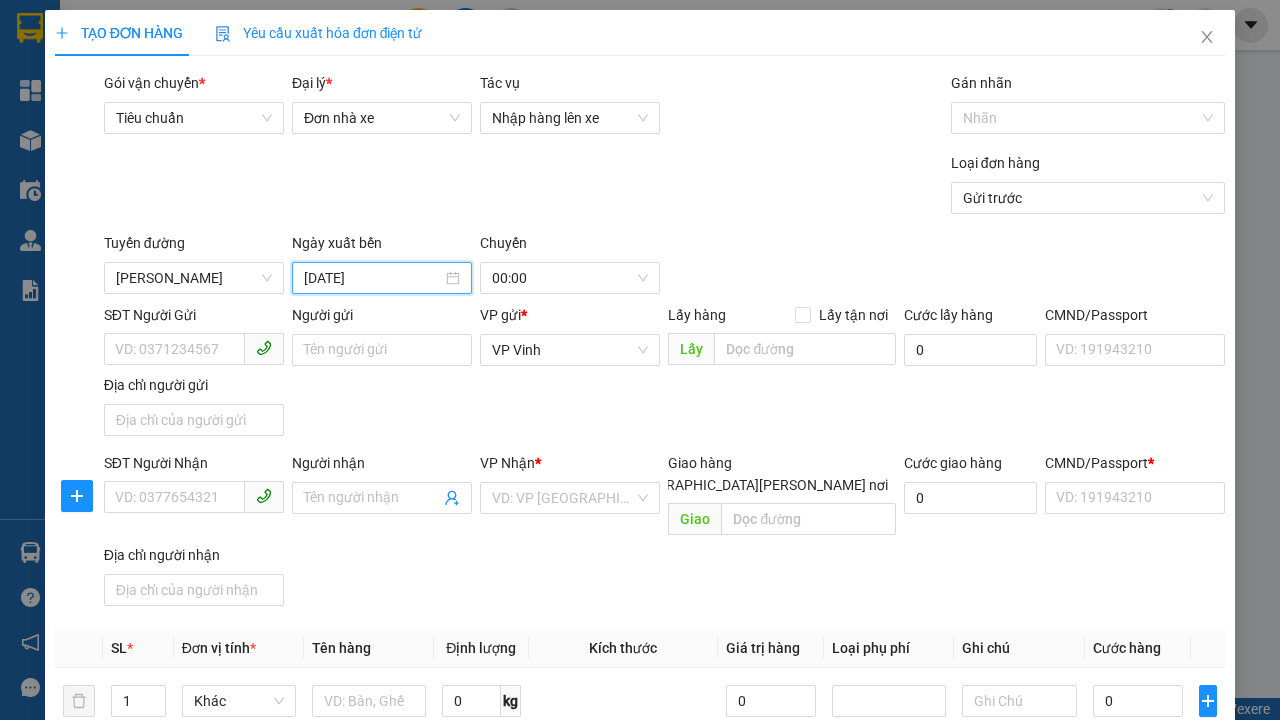 type on "[DATE]" 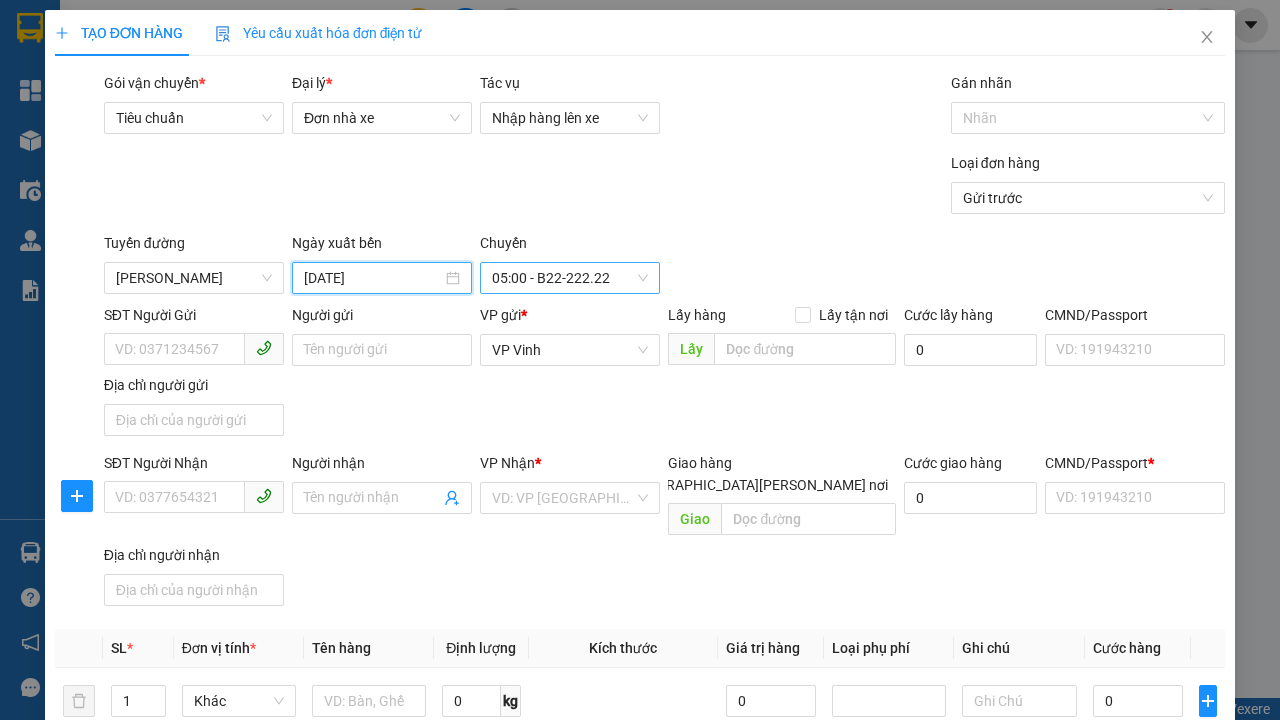 click on "05:00     - B22-222.22" at bounding box center (570, 278) 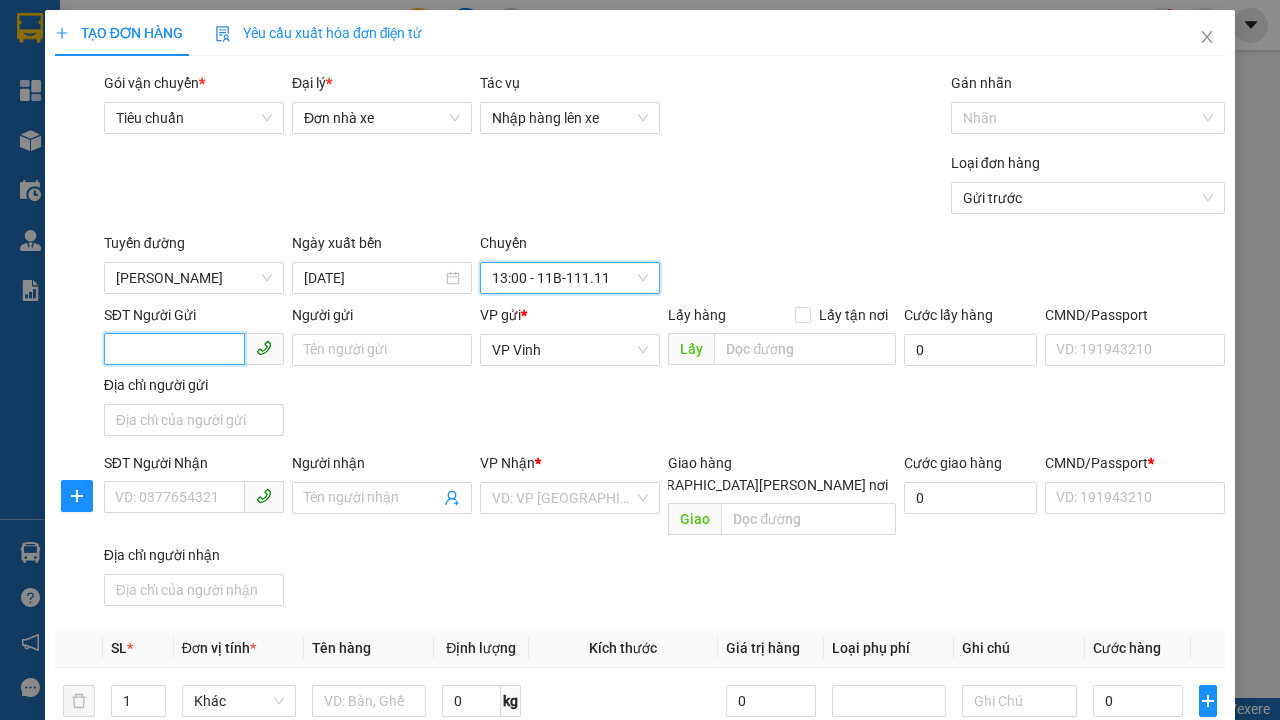 click on "SĐT Người Gửi" at bounding box center (174, 349) 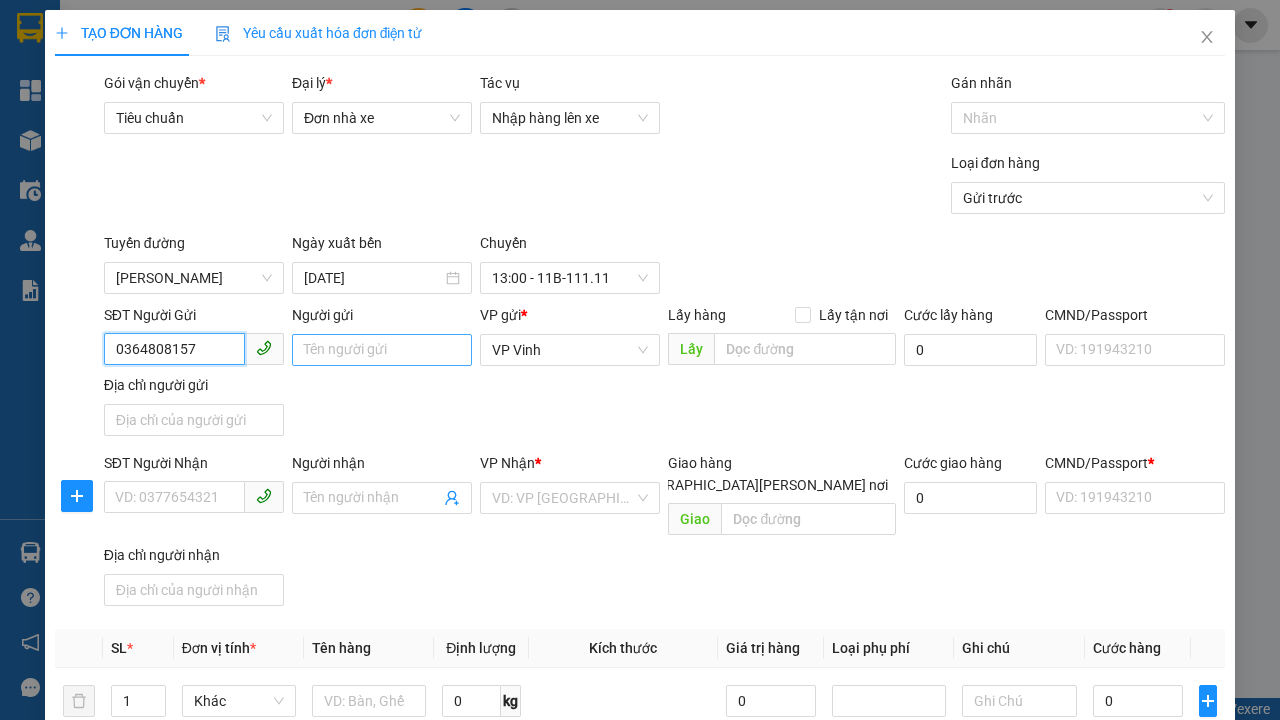type on "0364808157" 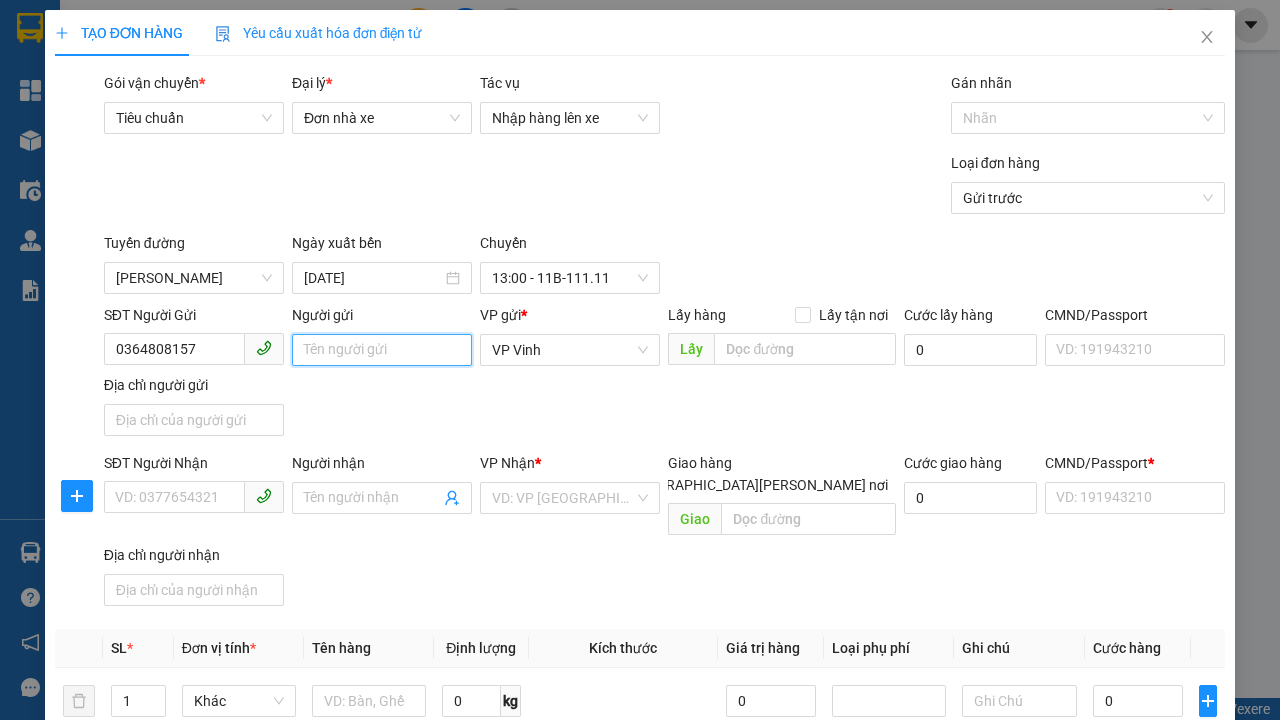 click on "Người gửi" at bounding box center (382, 350) 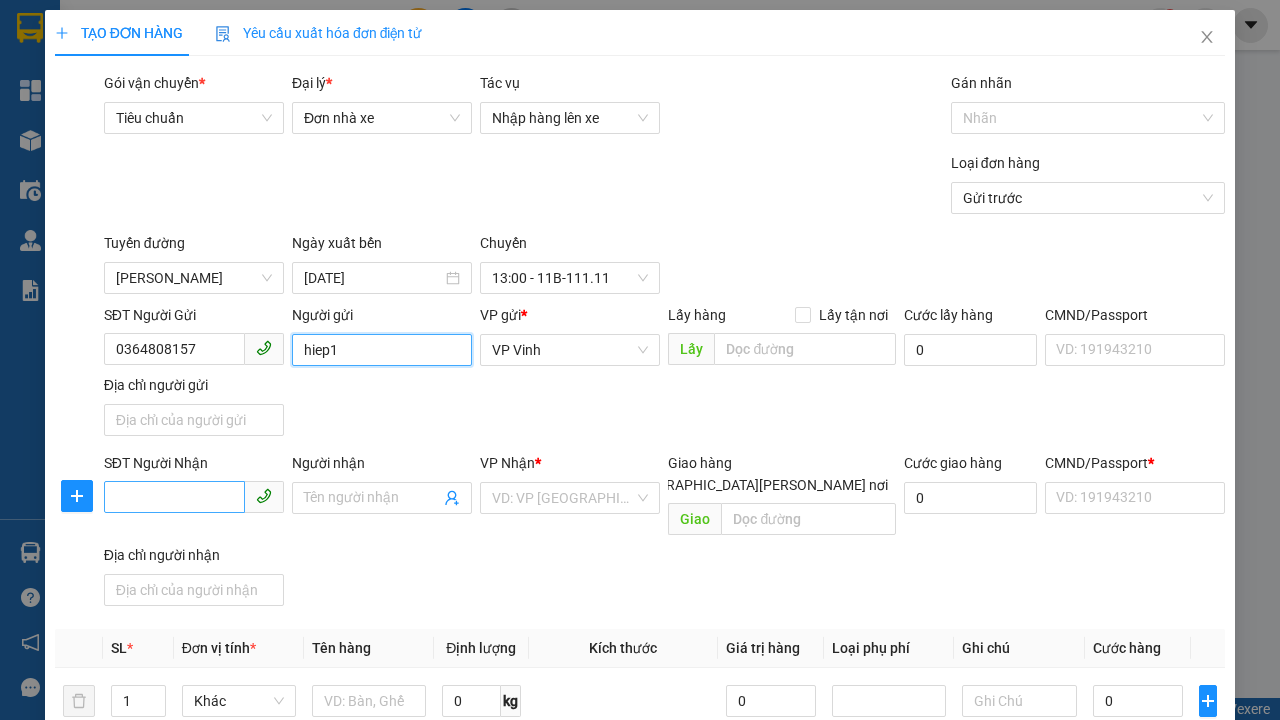 type on "hiep1" 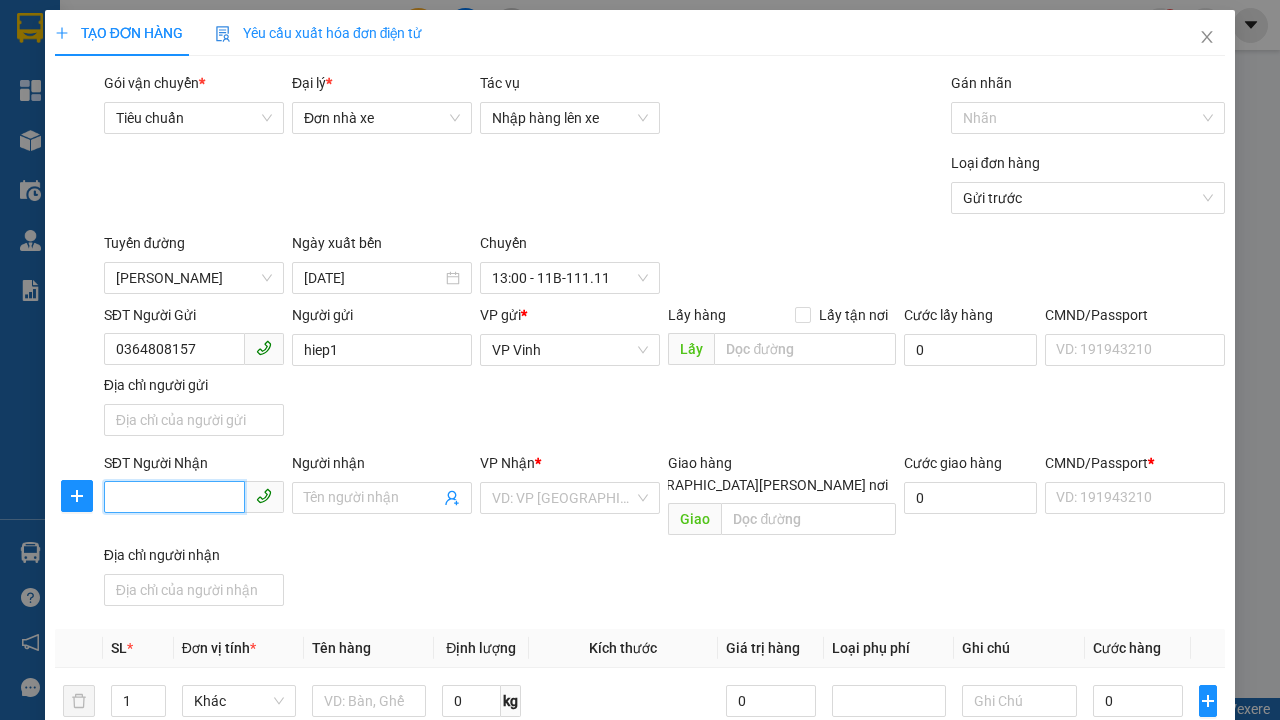 click on "SĐT Người Nhận" at bounding box center [174, 497] 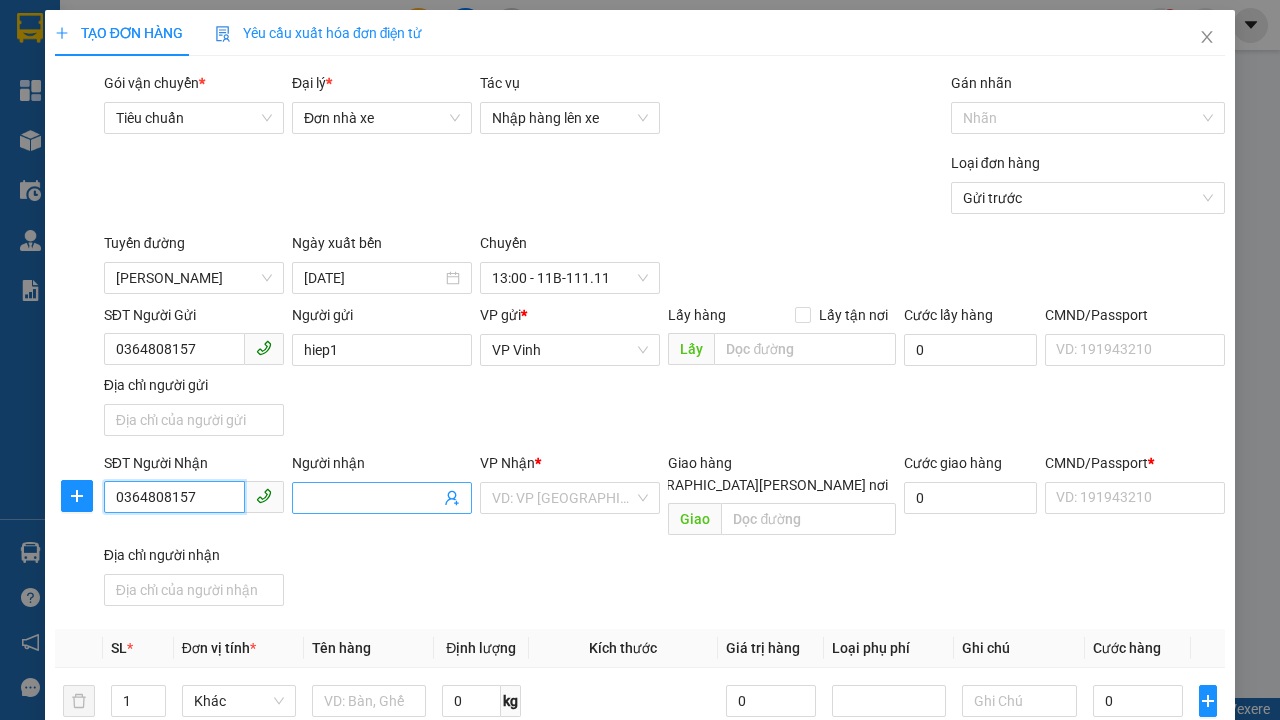 type on "0364808157" 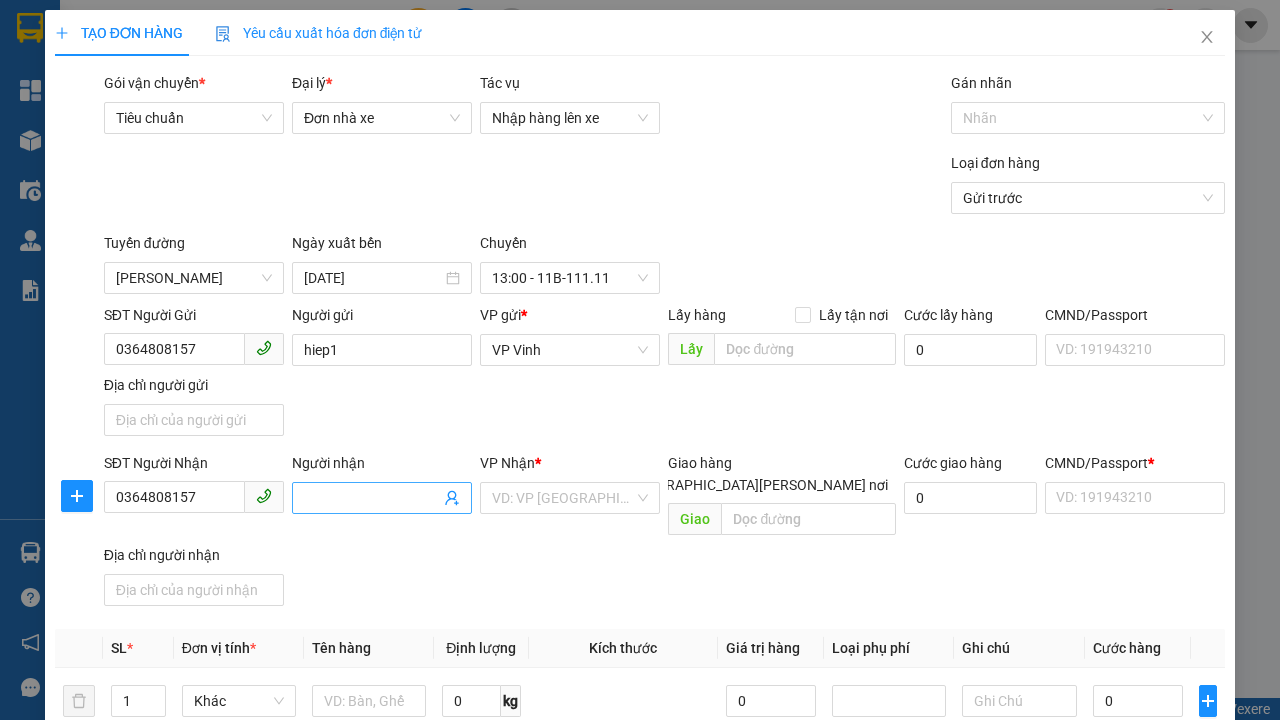 click on "Người nhận" at bounding box center (372, 498) 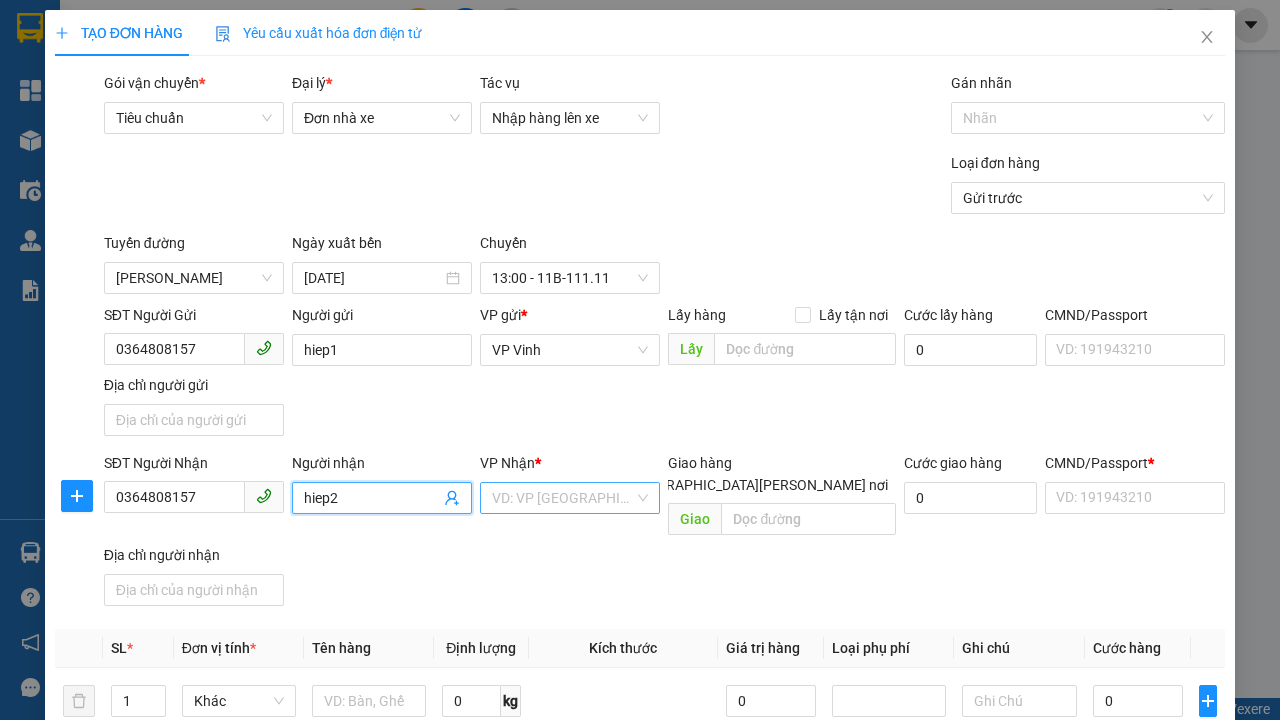 type on "hiep2" 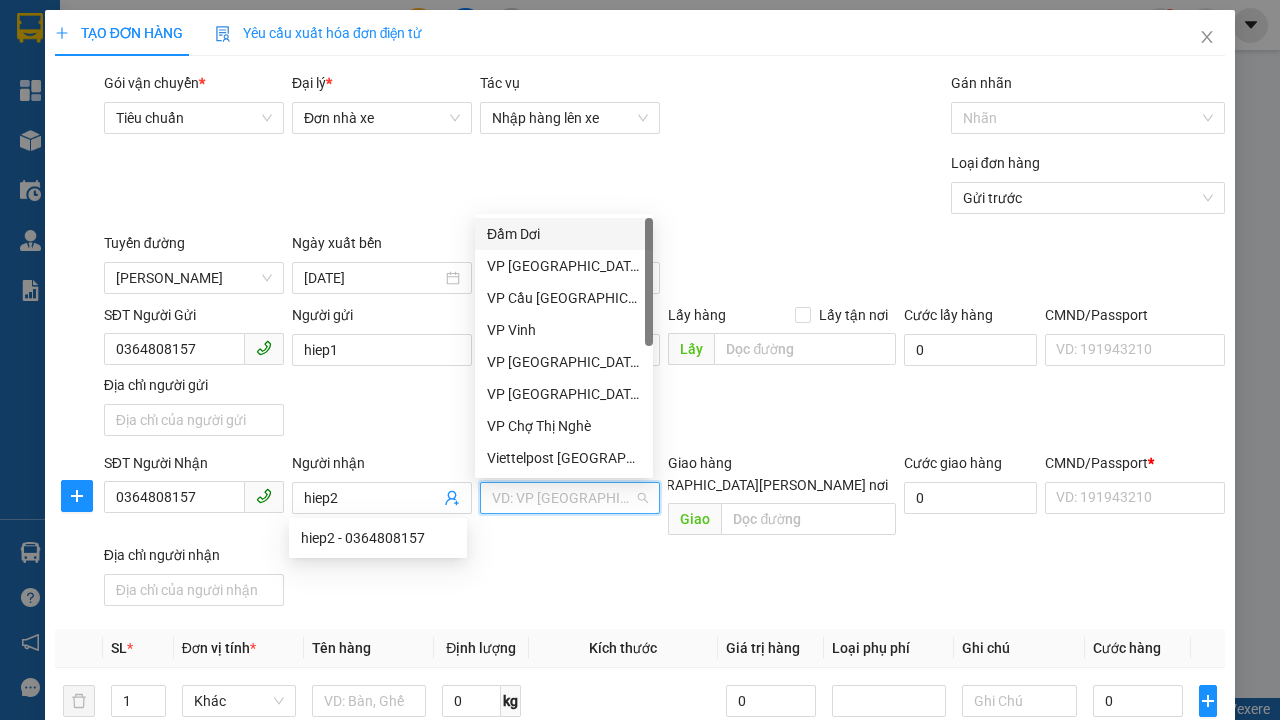 click on "VP Cầu [GEOGRAPHIC_DATA]" at bounding box center (564, 298) 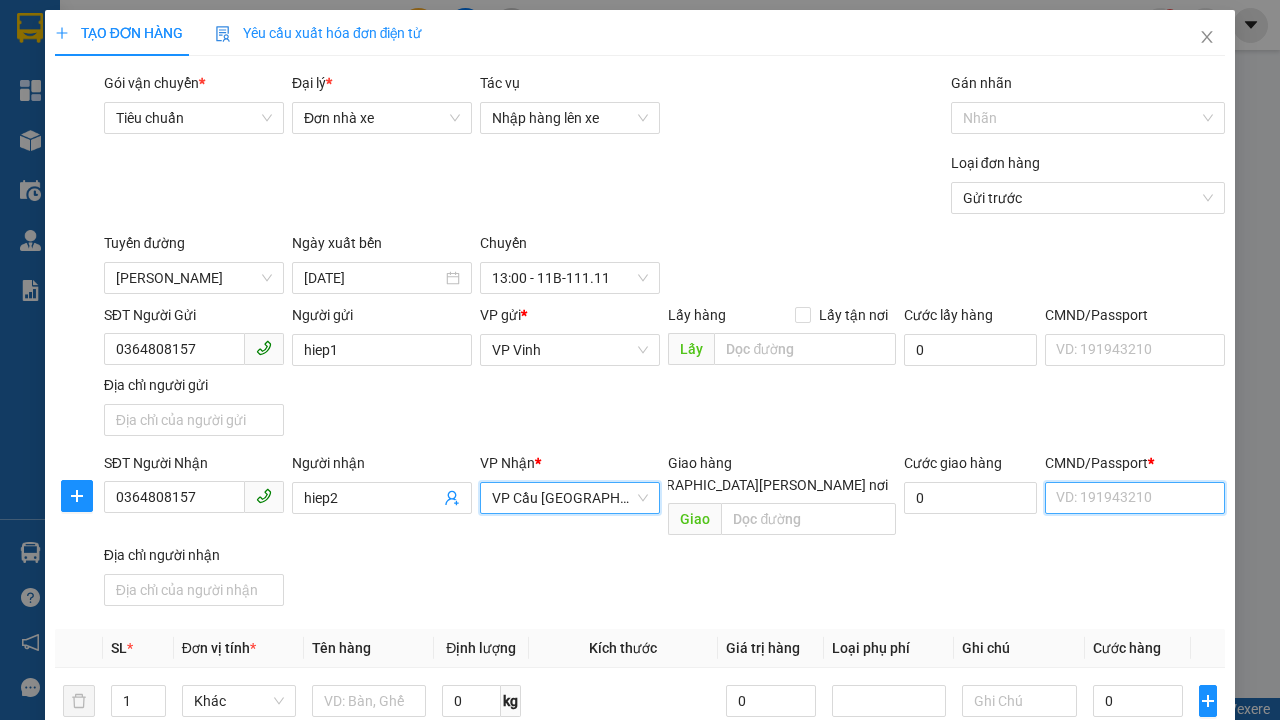 click on "CMND/Passport  *" at bounding box center (1135, 498) 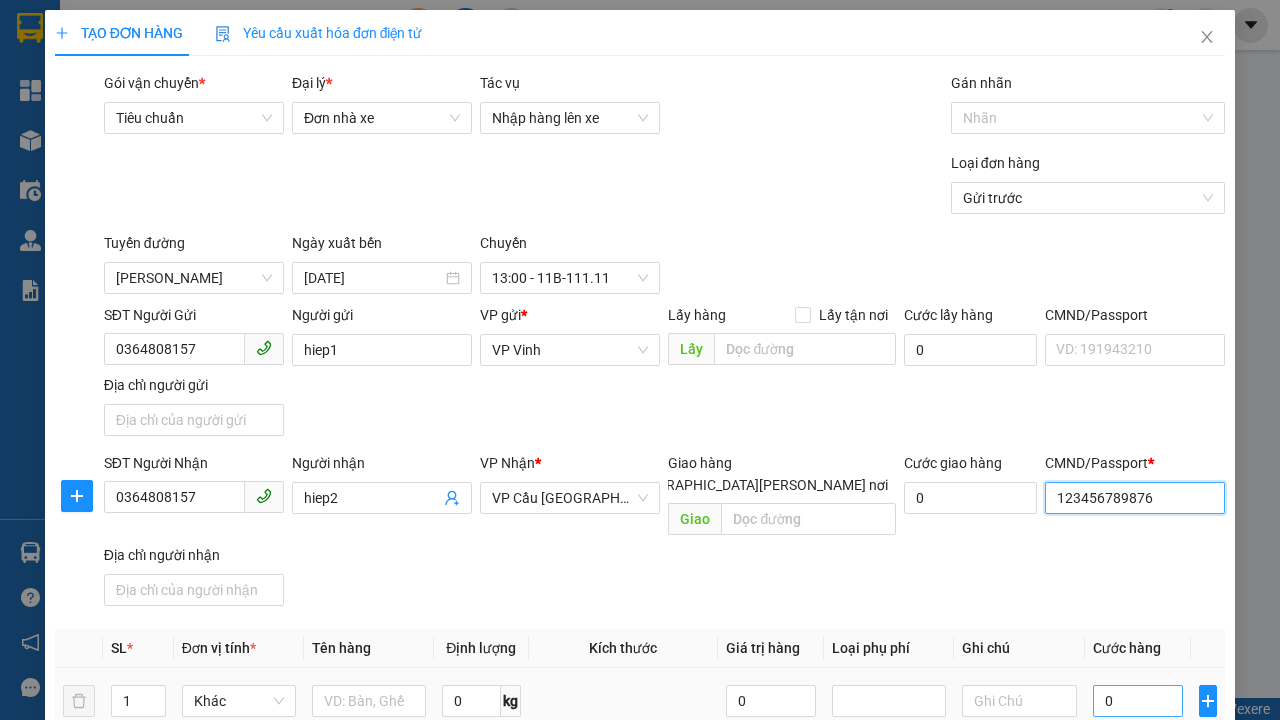 type on "123456789876" 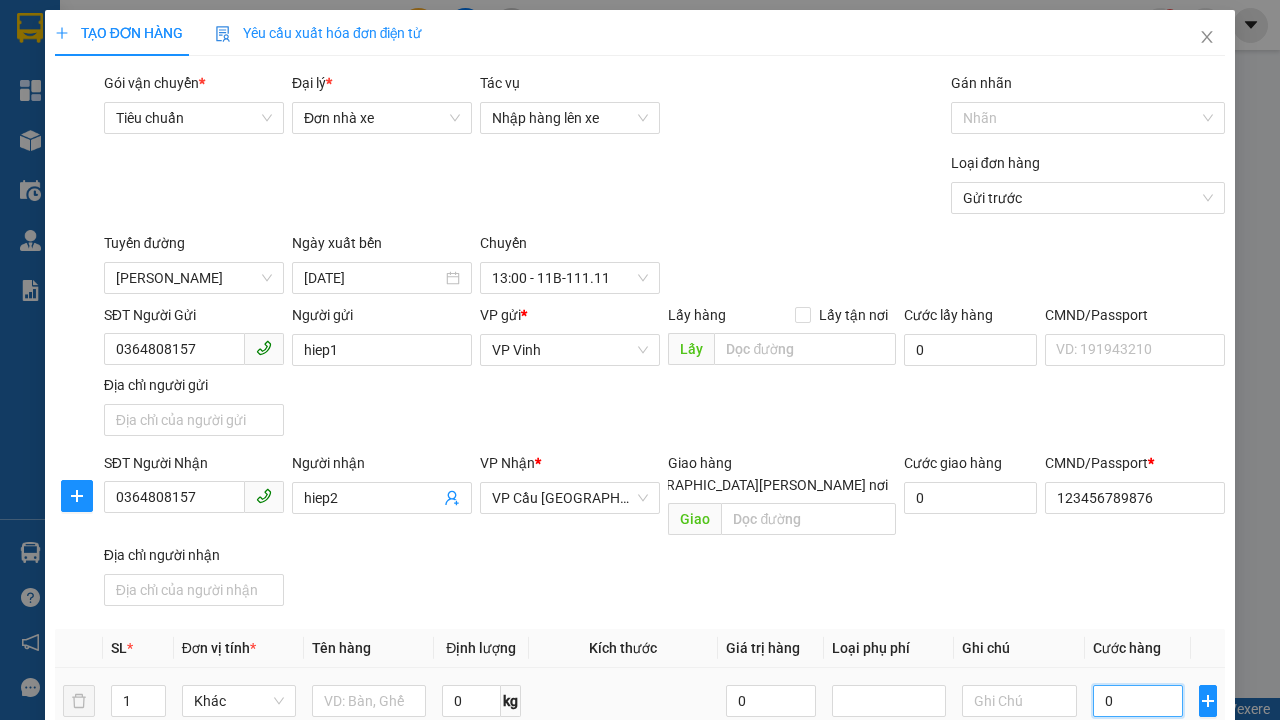 click on "0" at bounding box center (1138, 701) 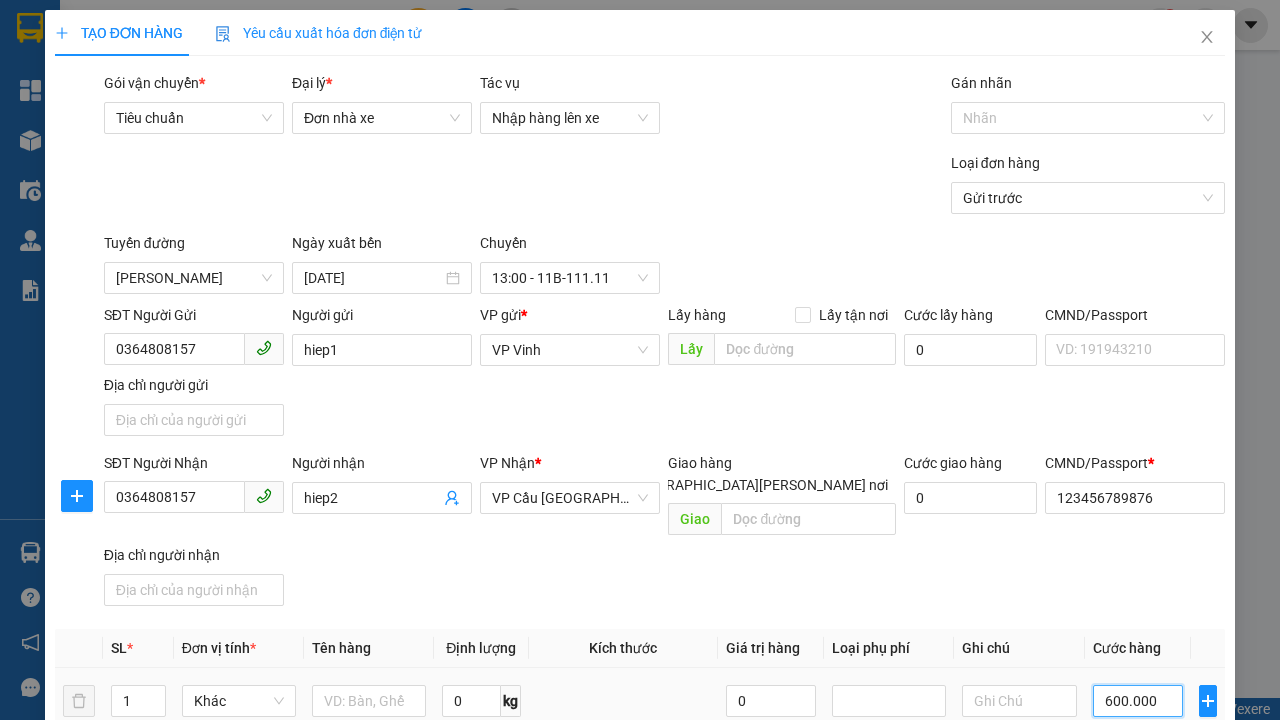 type on "600.000" 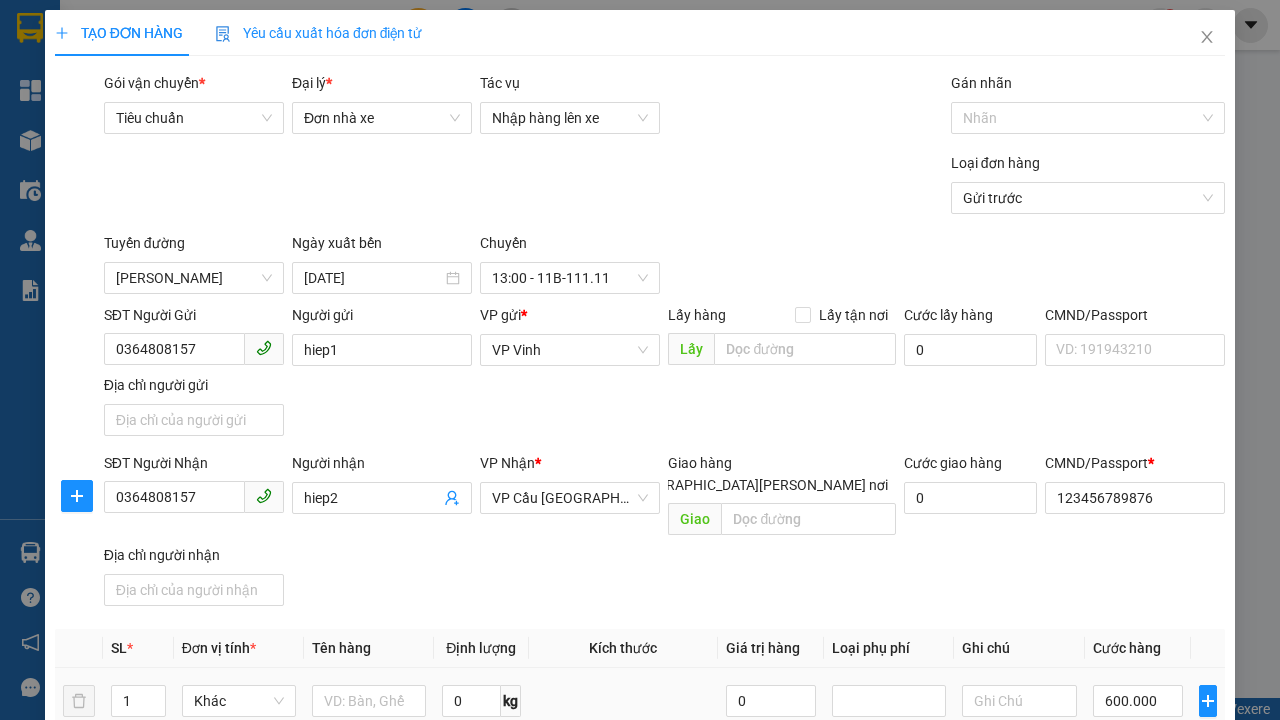 click on "[PERSON_NAME]" at bounding box center (1027, 1141) 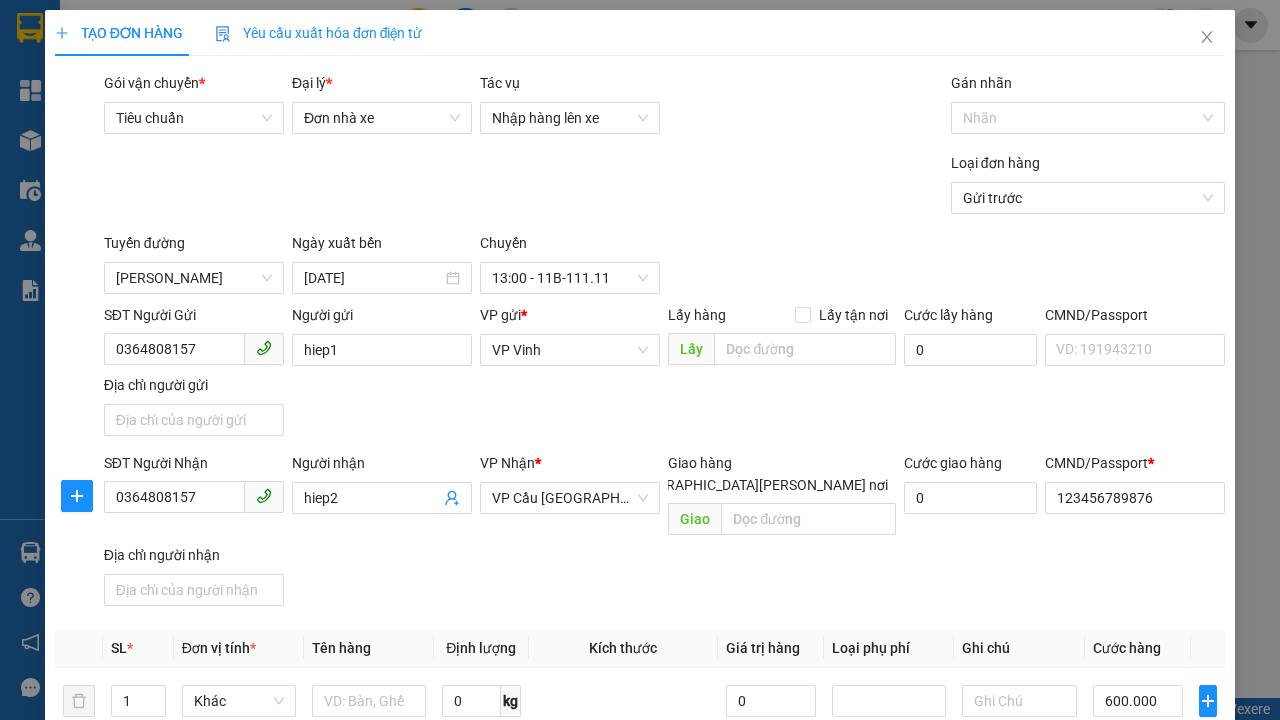 type on "588.000" 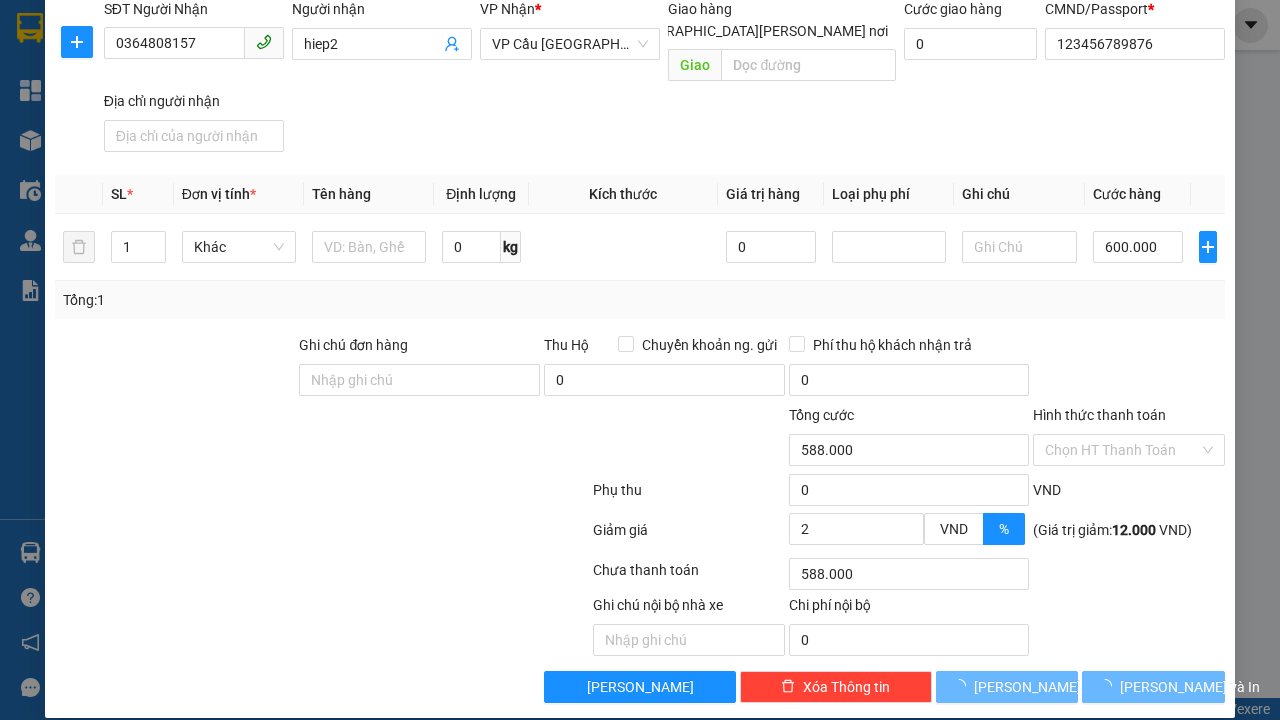 click 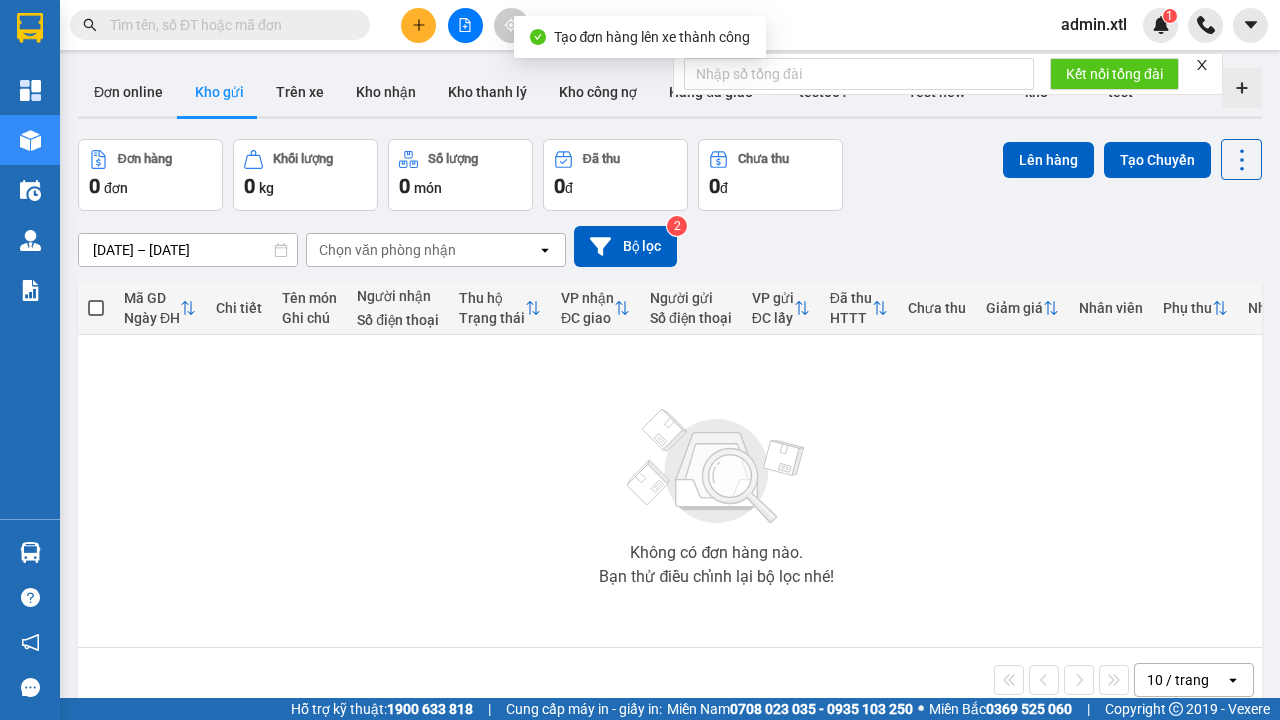 scroll, scrollTop: 68, scrollLeft: 0, axis: vertical 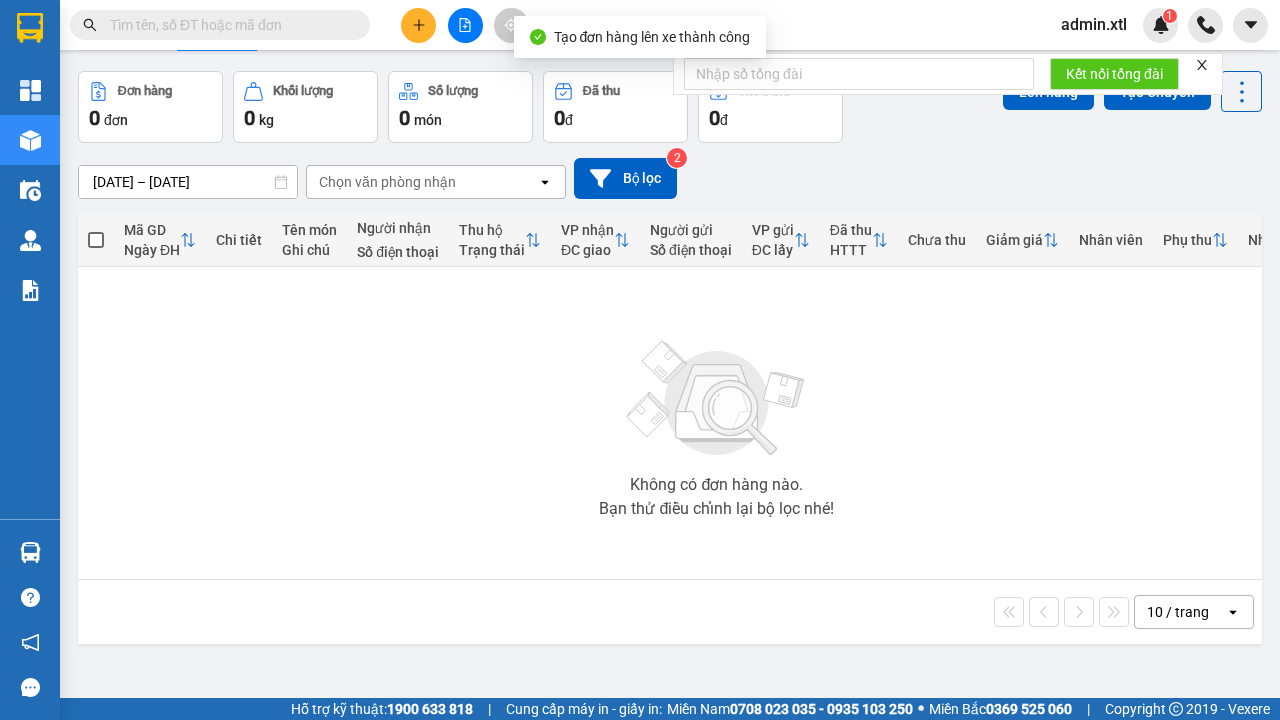click on "Trên xe" at bounding box center [300, 24] 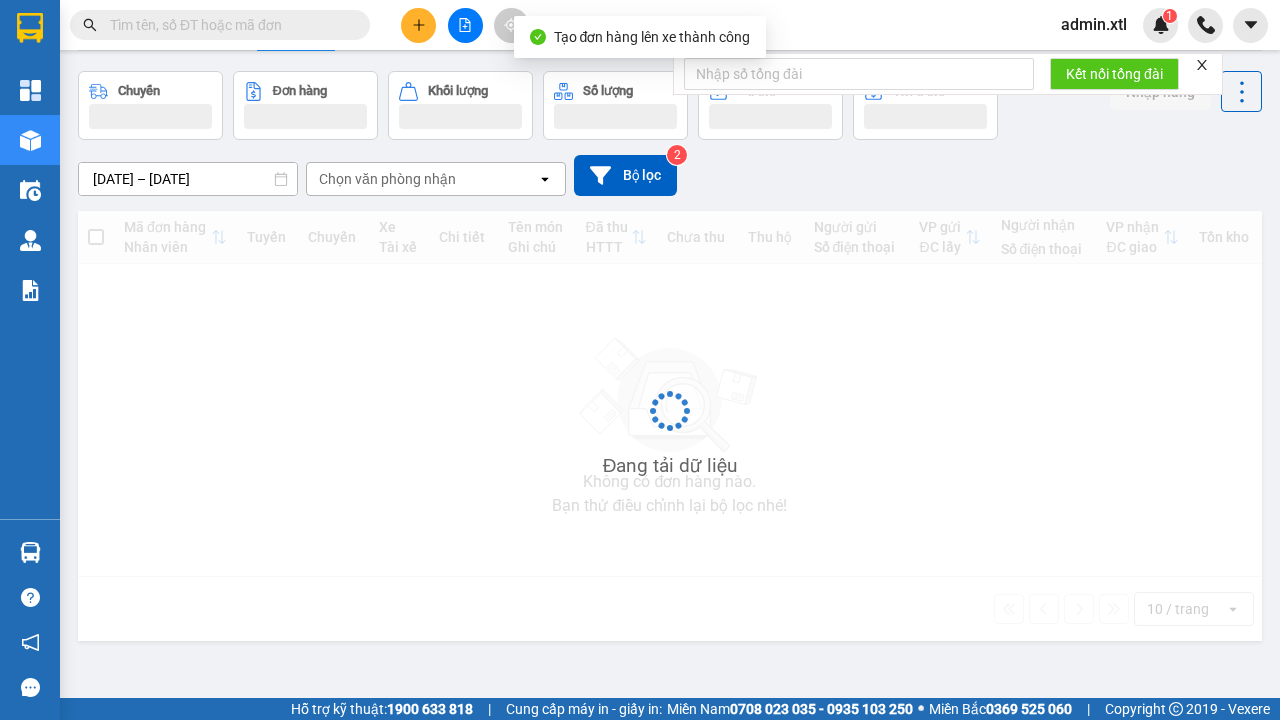 scroll, scrollTop: 0, scrollLeft: 0, axis: both 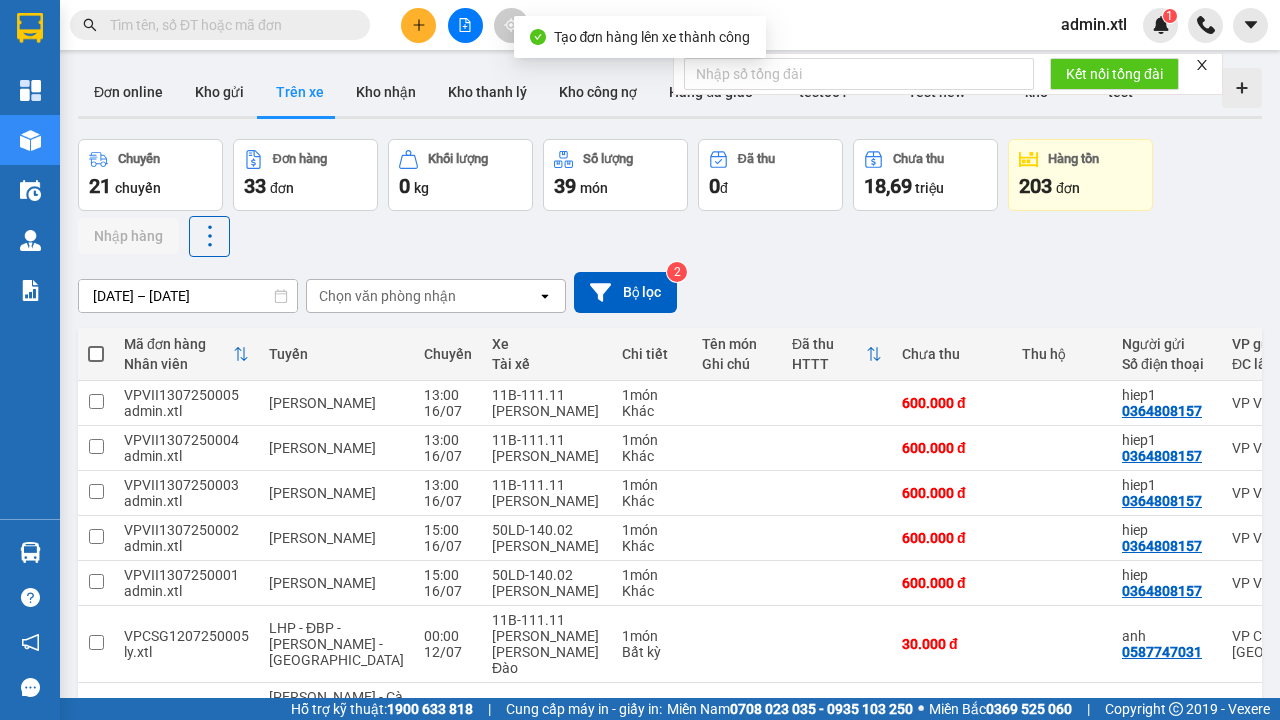 click at bounding box center (96, 491) 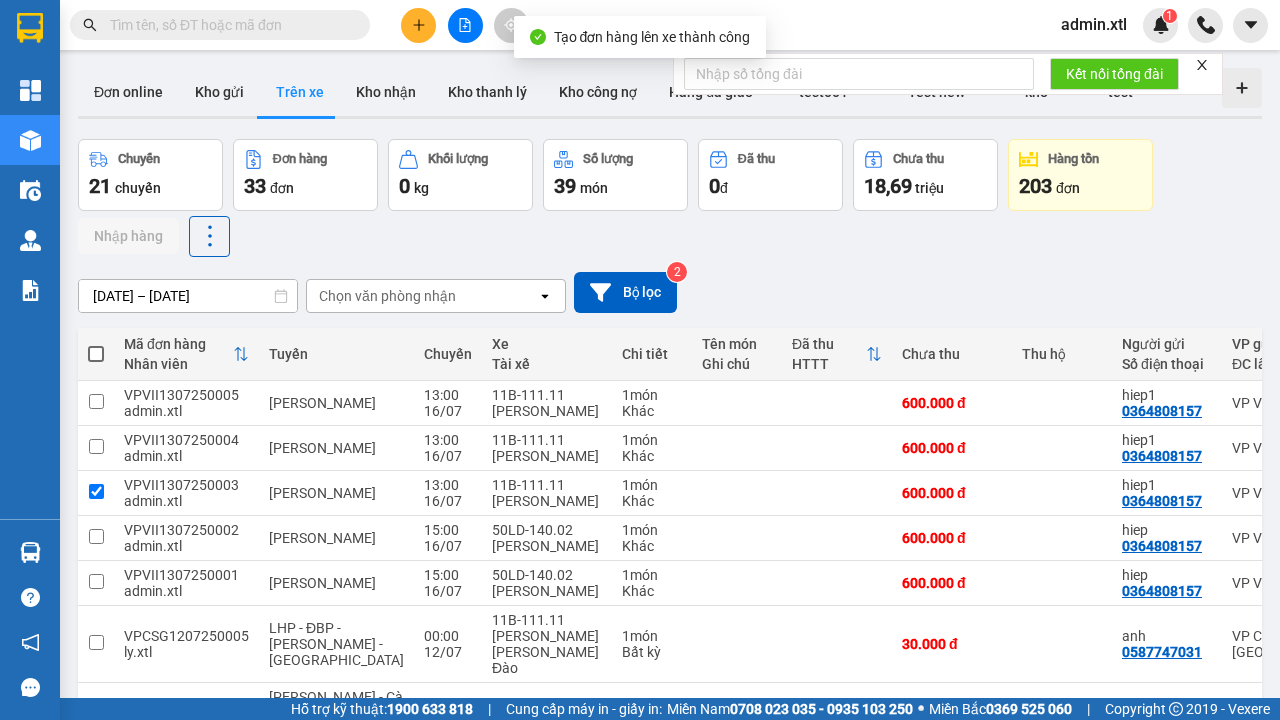 checkbox on "true" 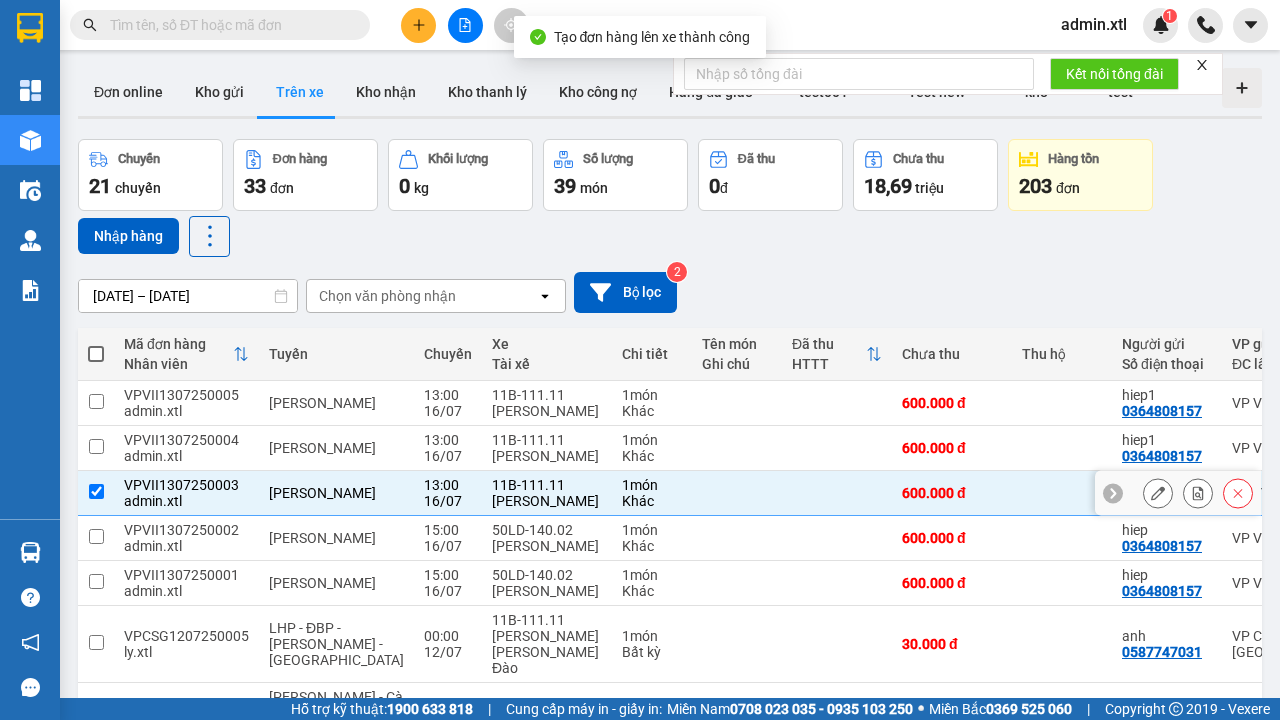 scroll, scrollTop: 0, scrollLeft: 77, axis: horizontal 